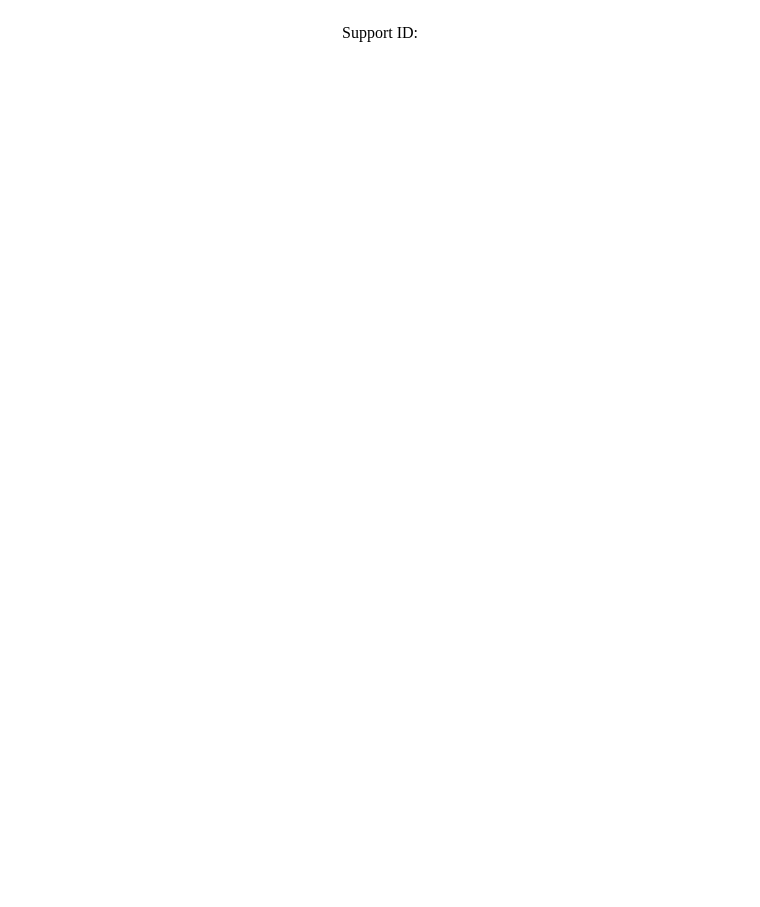 scroll, scrollTop: 0, scrollLeft: 0, axis: both 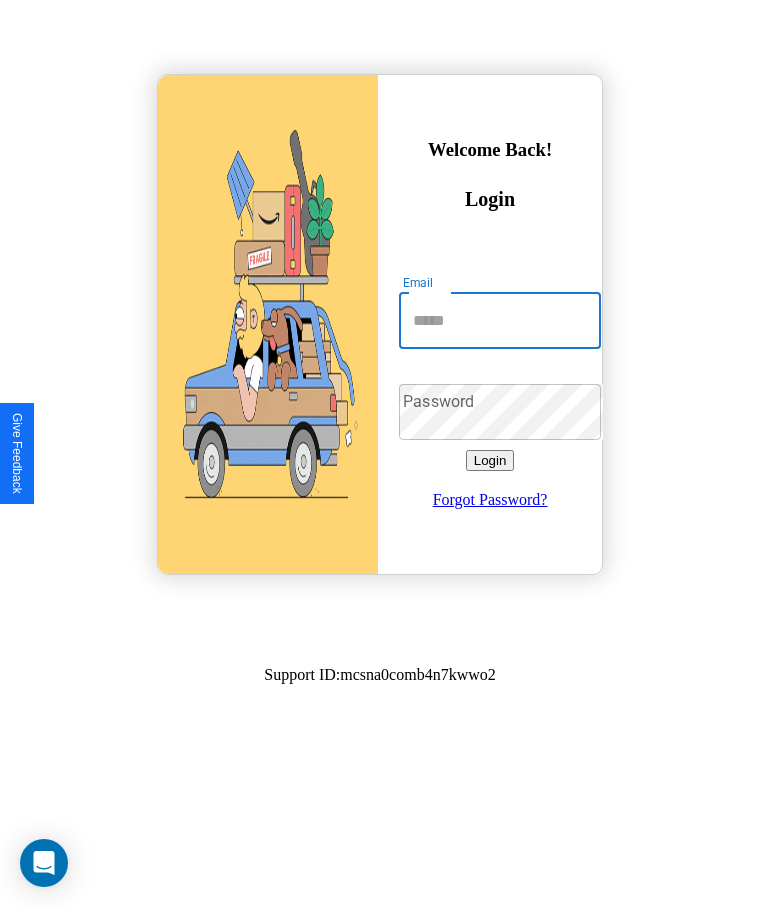click on "Email" at bounding box center [500, 321] 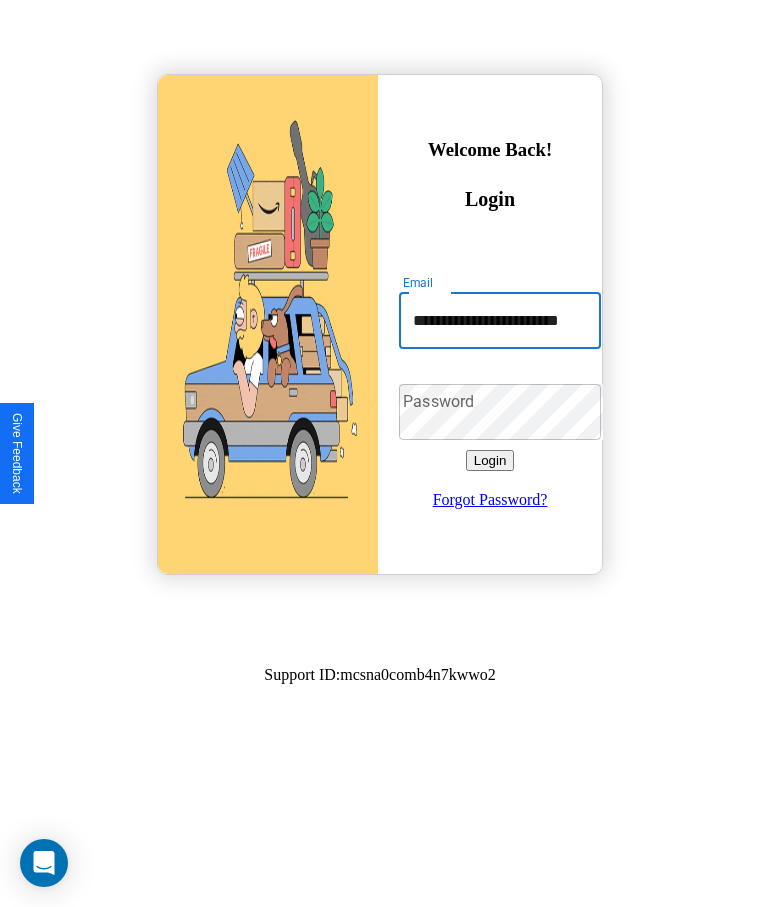 scroll, scrollTop: 0, scrollLeft: 21, axis: horizontal 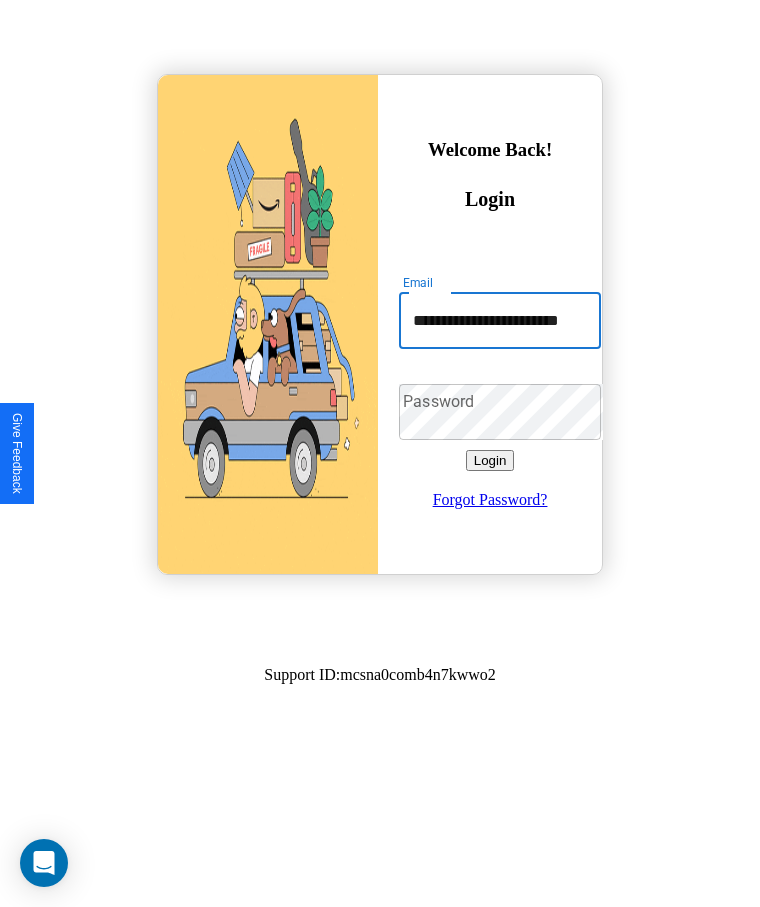 type on "**********" 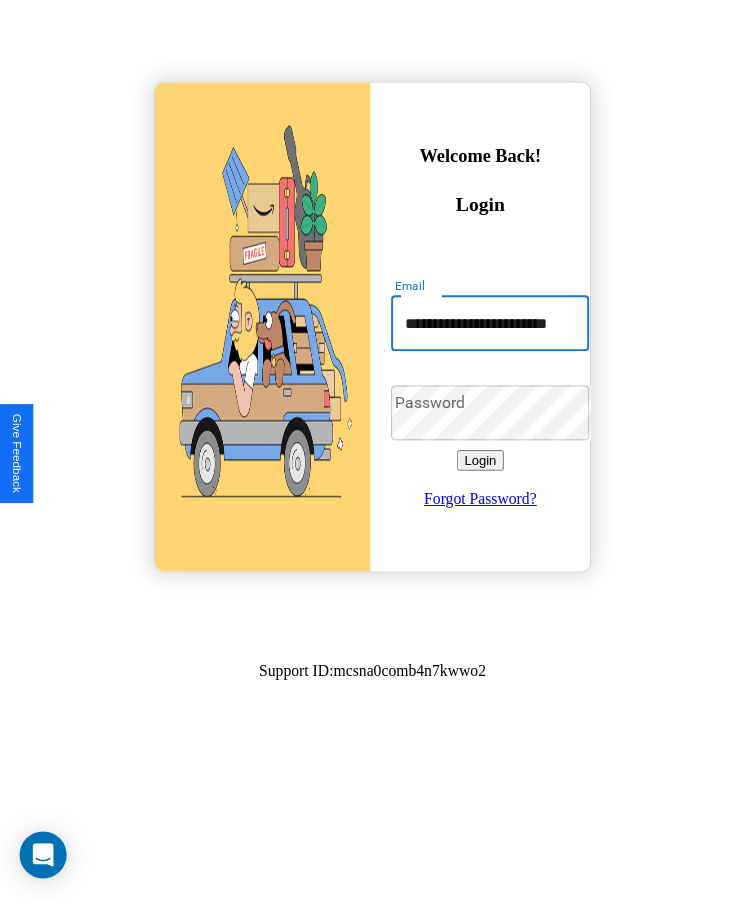 scroll, scrollTop: 0, scrollLeft: 0, axis: both 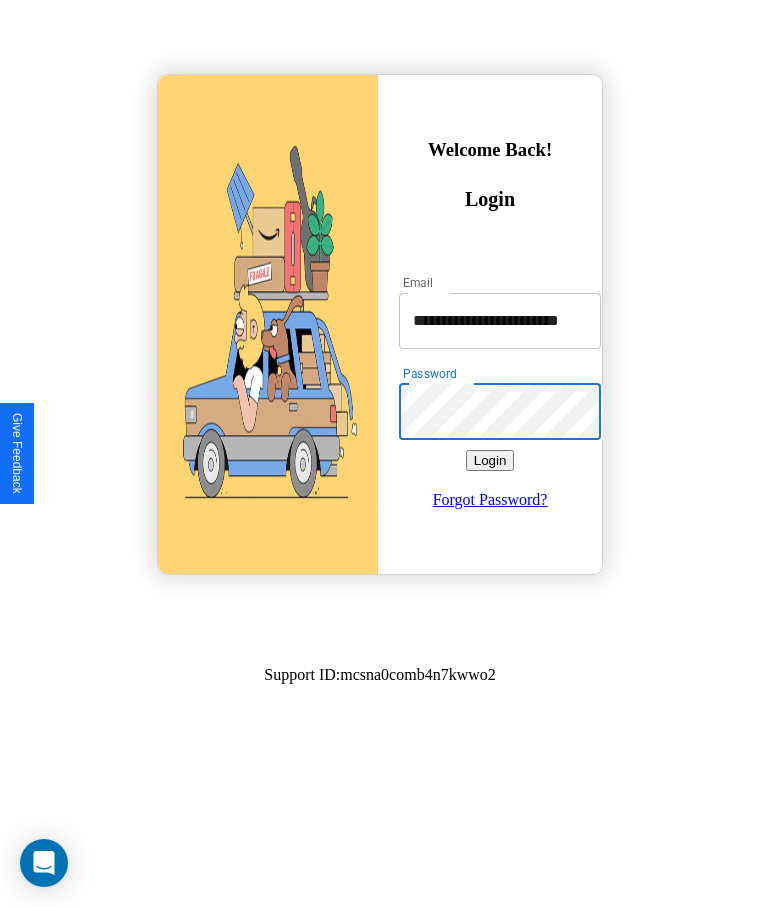 click on "Login" at bounding box center [490, 460] 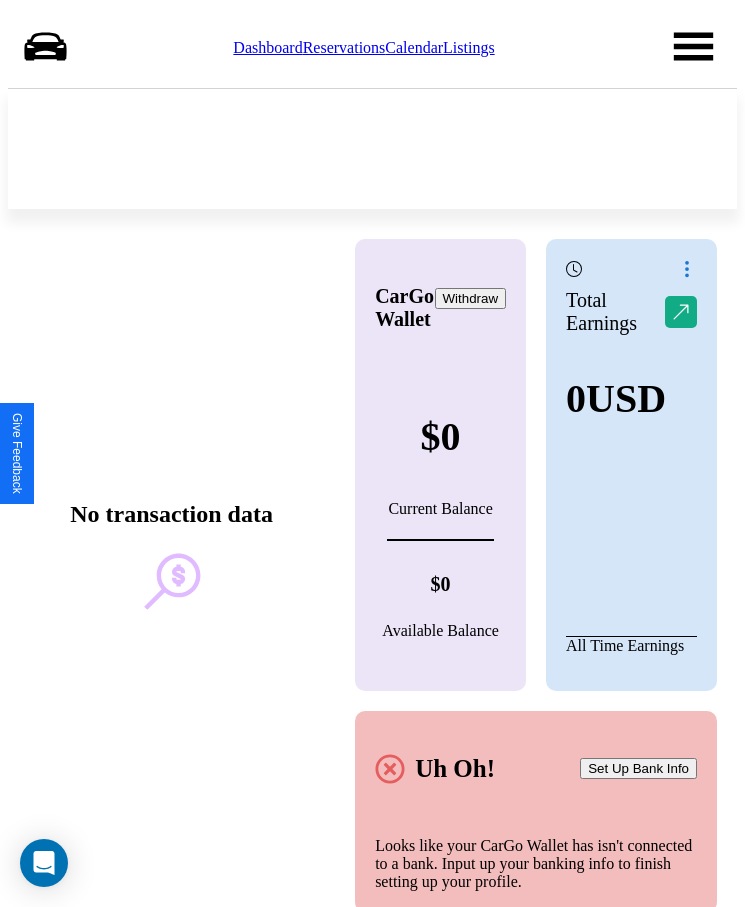 click on "Reservations" at bounding box center [344, 47] 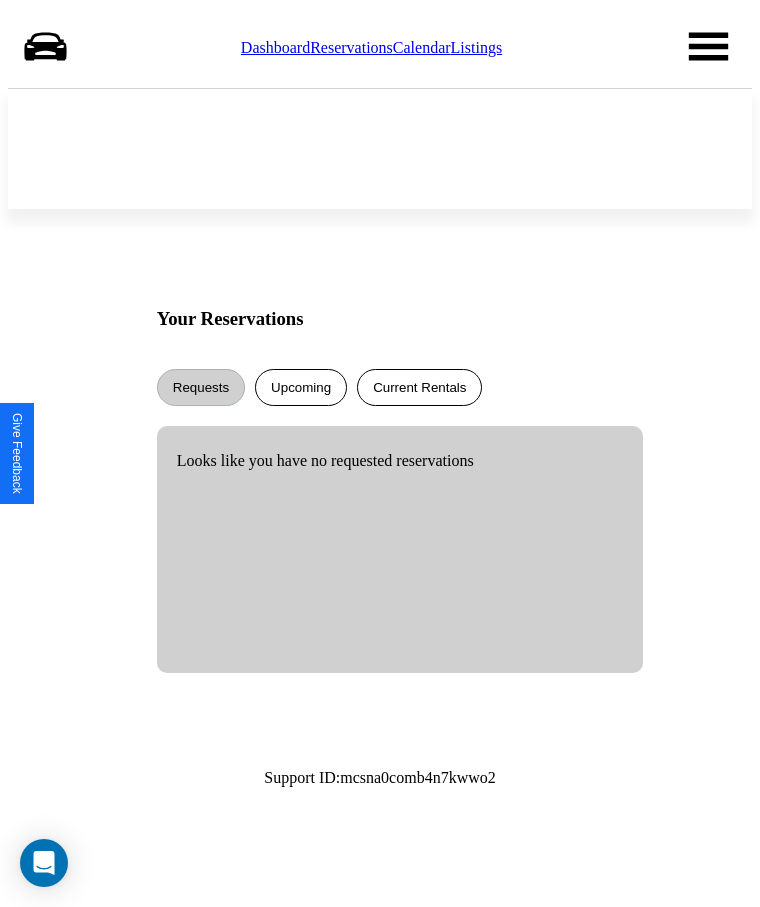 click on "Current Rentals" at bounding box center (419, 387) 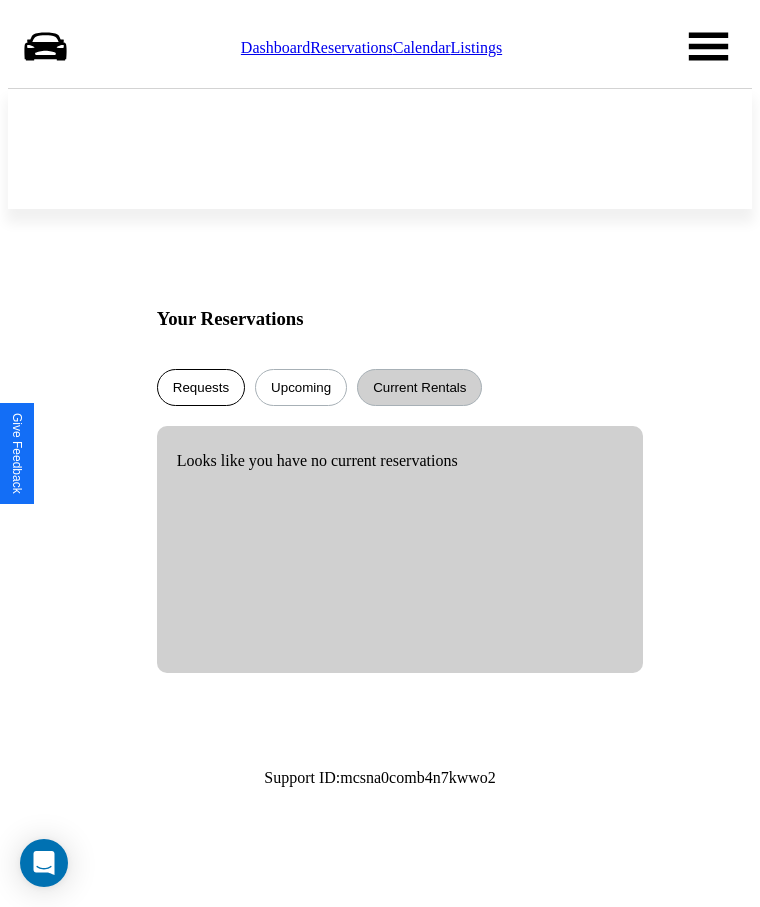 click on "Requests" at bounding box center [201, 387] 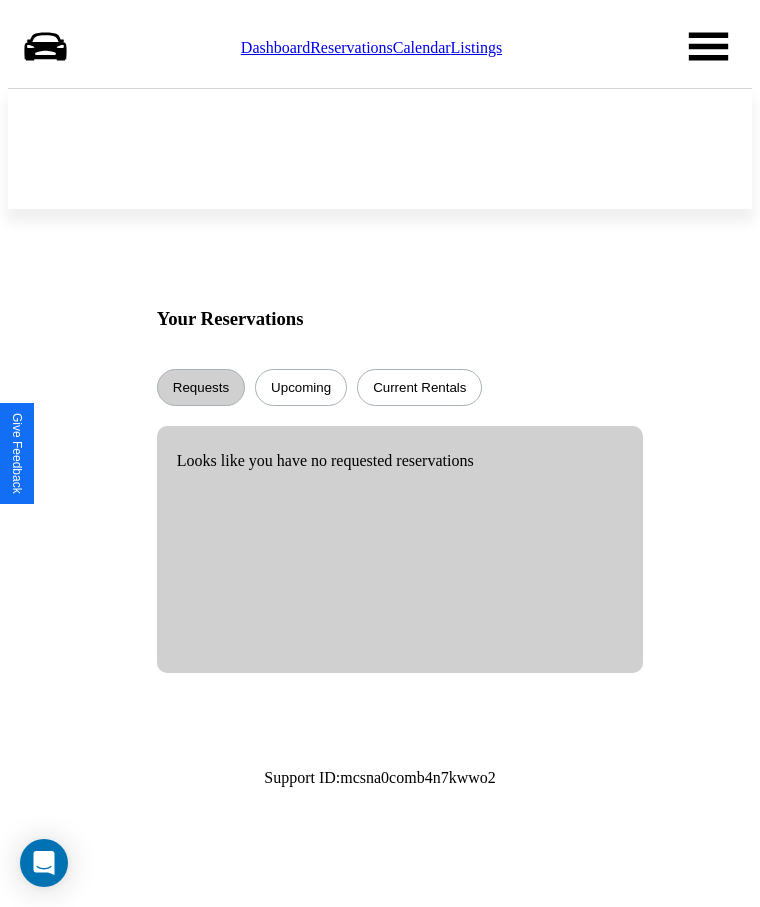 click on "Calendar" at bounding box center [422, 47] 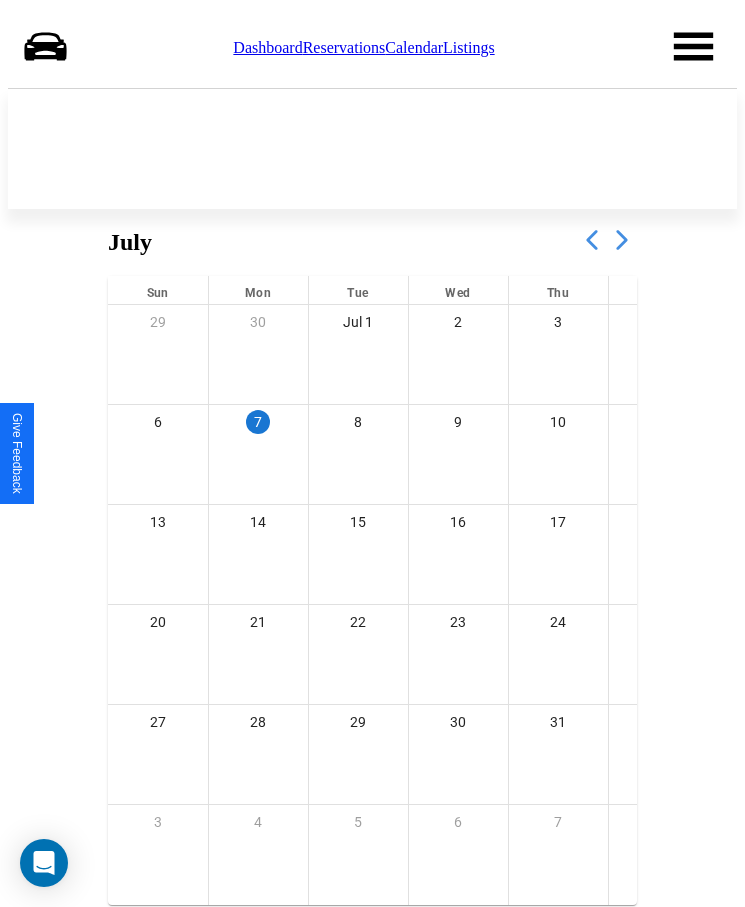 click at bounding box center [622, 240] 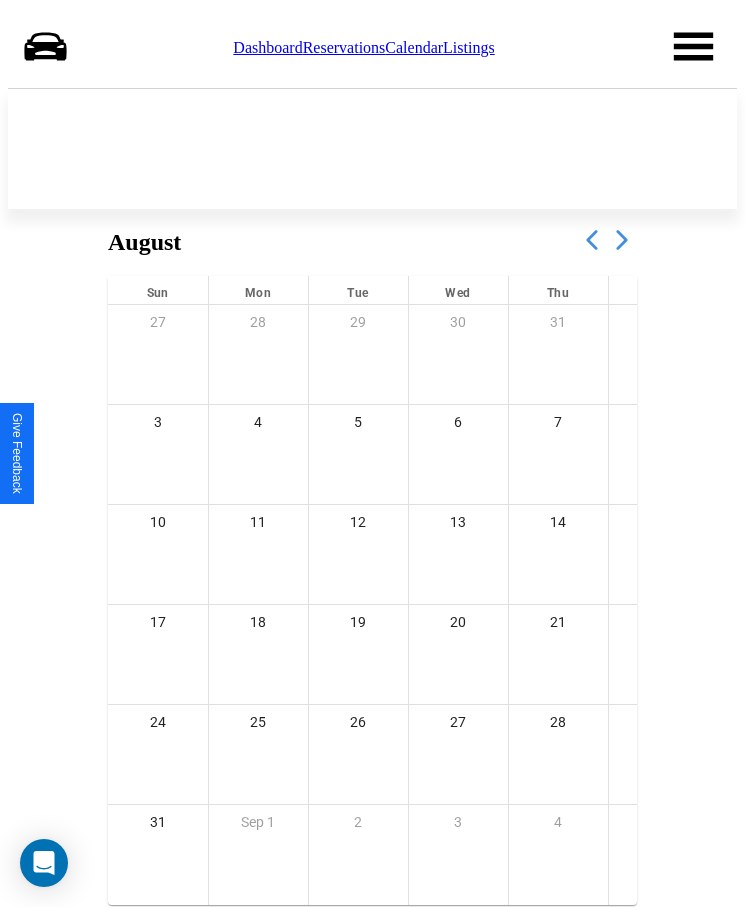 click at bounding box center (622, 240) 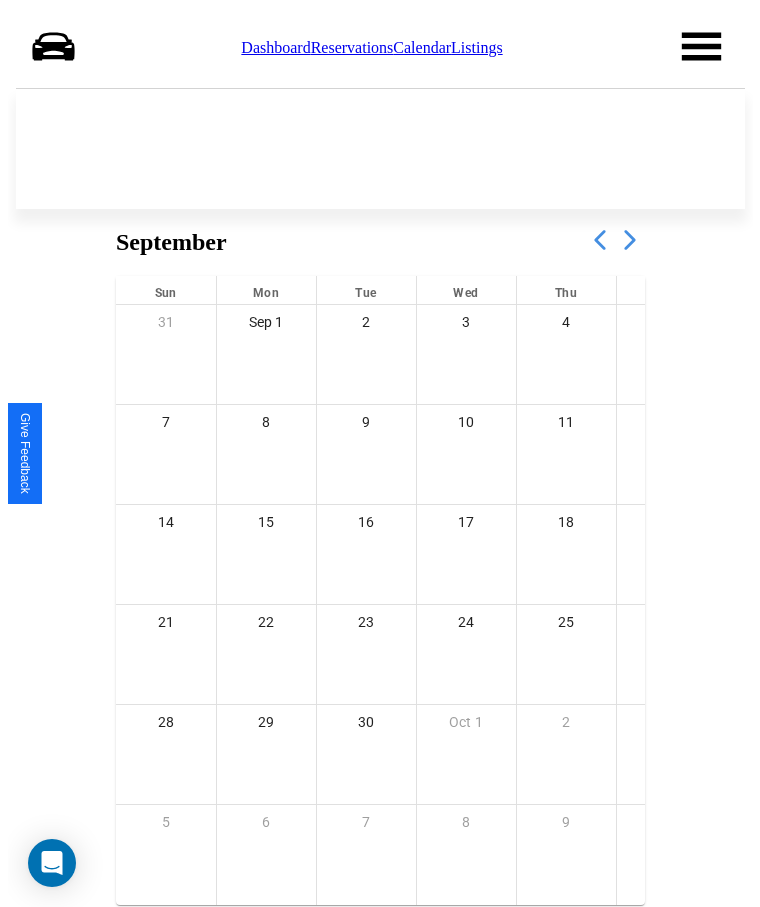 scroll, scrollTop: 77, scrollLeft: 0, axis: vertical 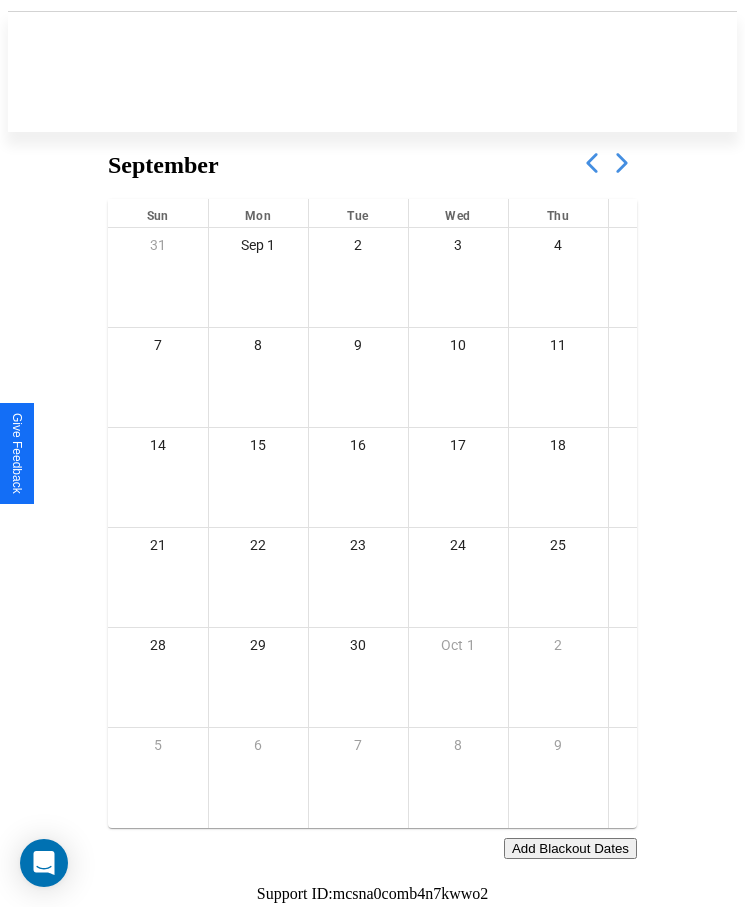 click on "Add Blackout Dates" at bounding box center (570, 848) 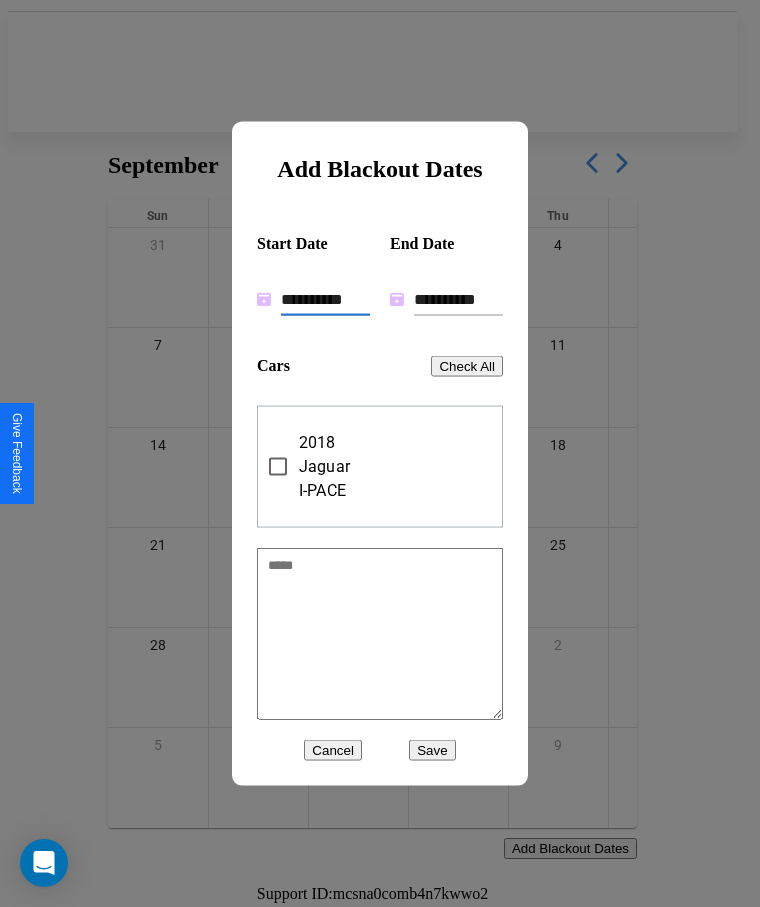 click on "**********" at bounding box center [325, 299] 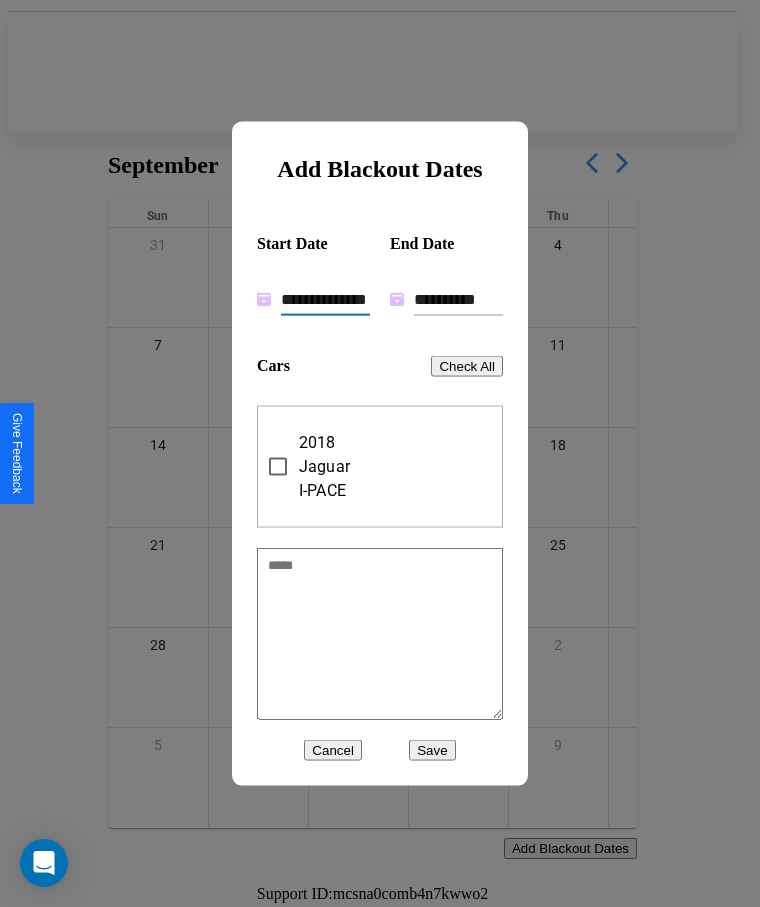 type on "**********" 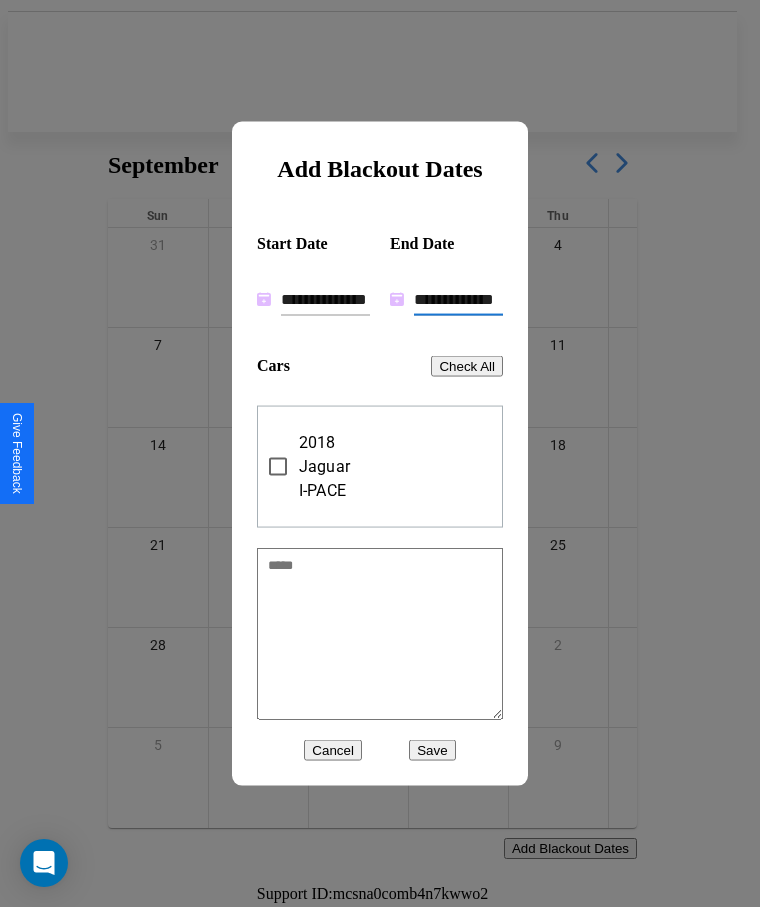 type on "**********" 